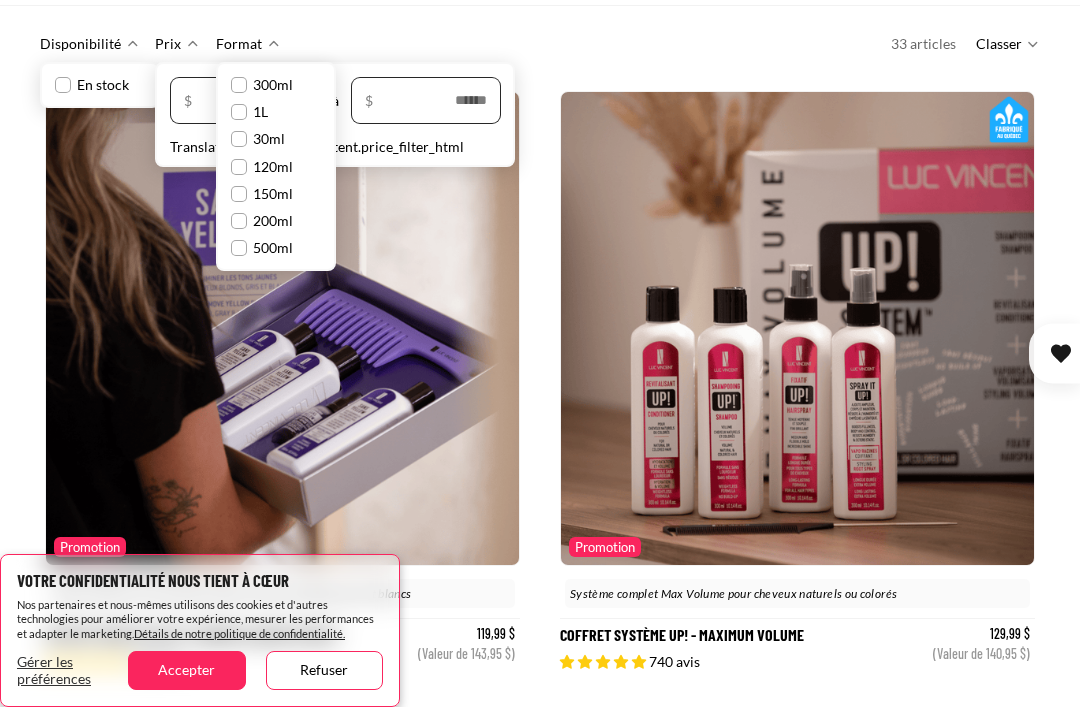 scroll, scrollTop: 241, scrollLeft: 0, axis: vertical 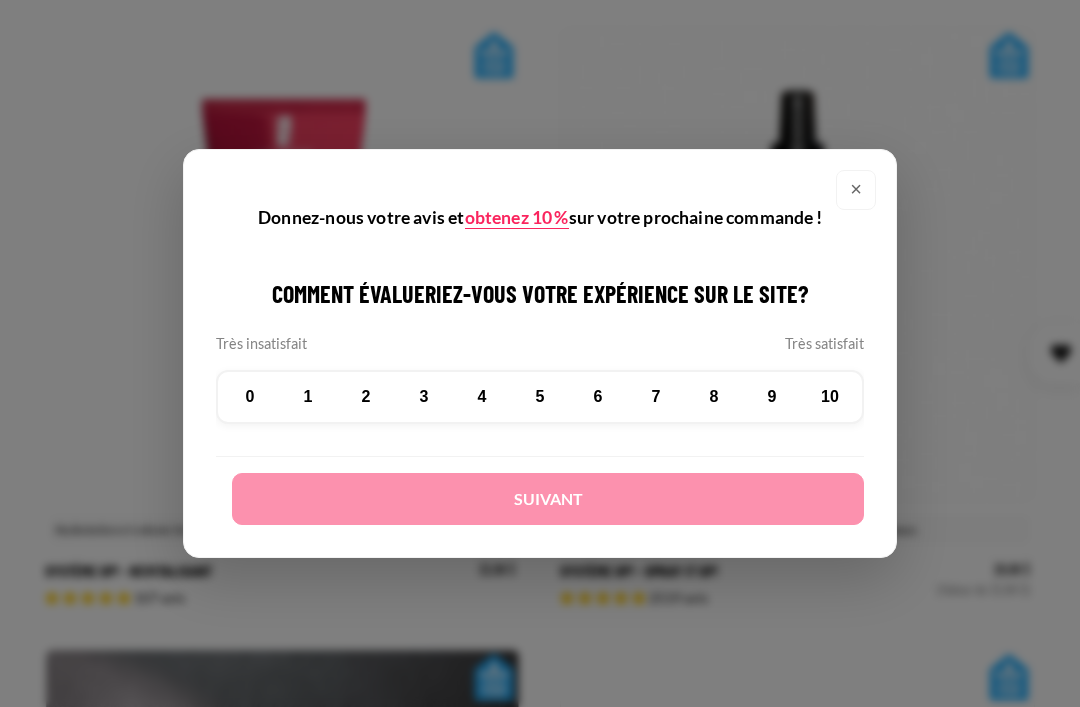 click on "×" at bounding box center [856, 190] 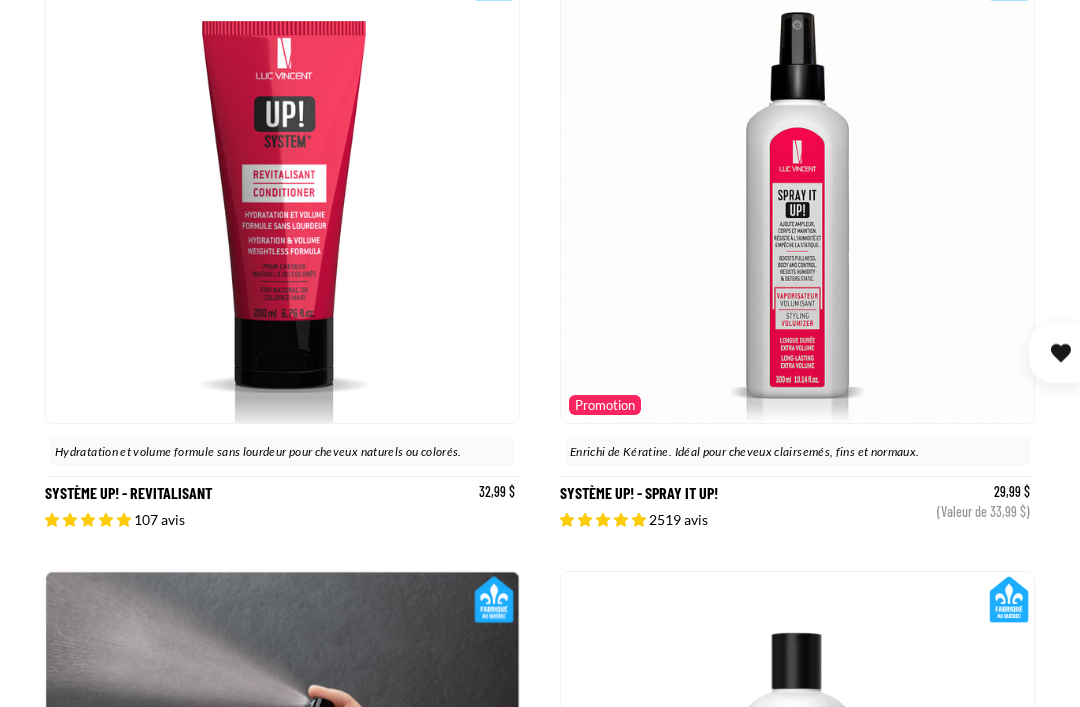 scroll, scrollTop: 2340, scrollLeft: 0, axis: vertical 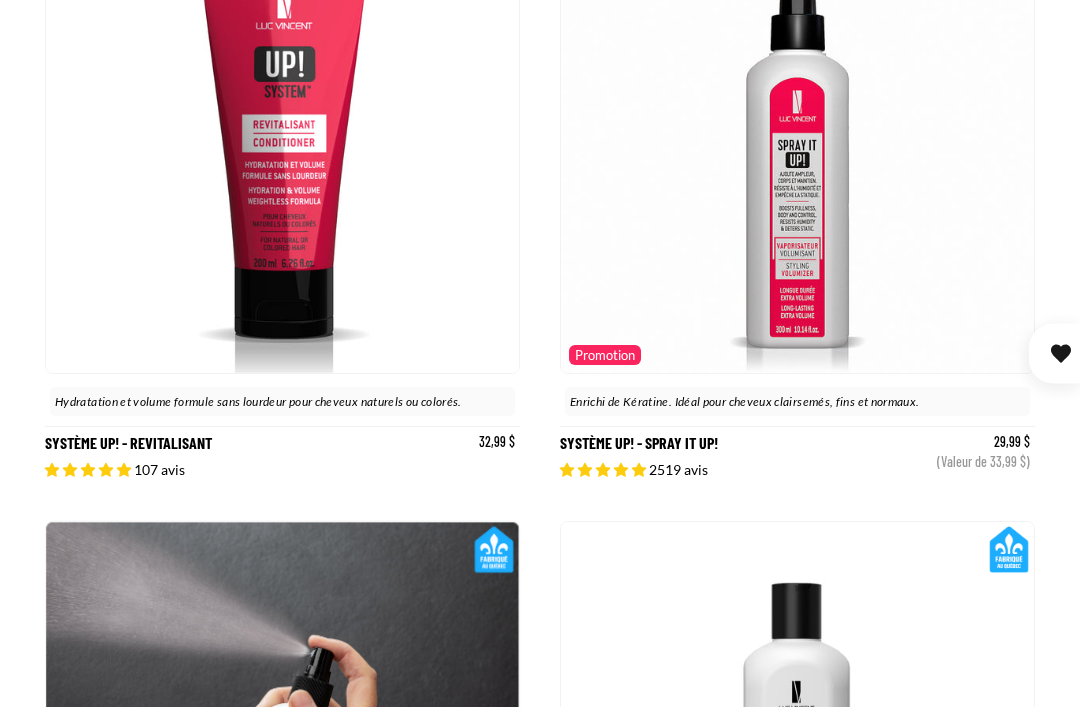 click on "Système Up! - Spray it up!" at bounding box center (797, 190) 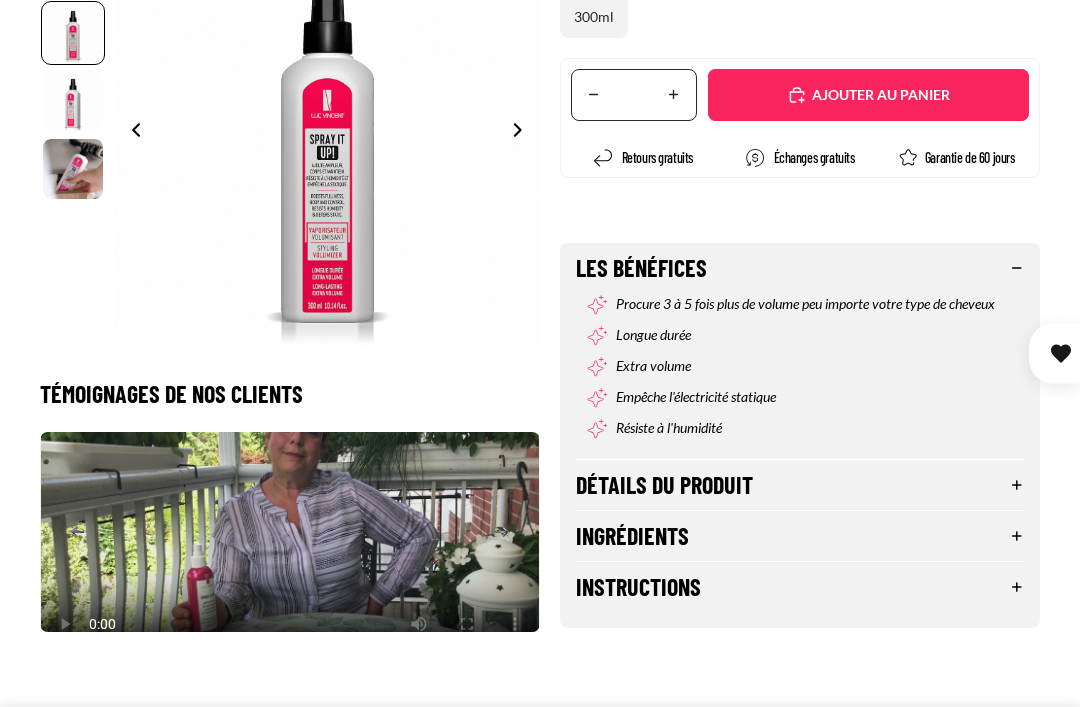 select on "**********" 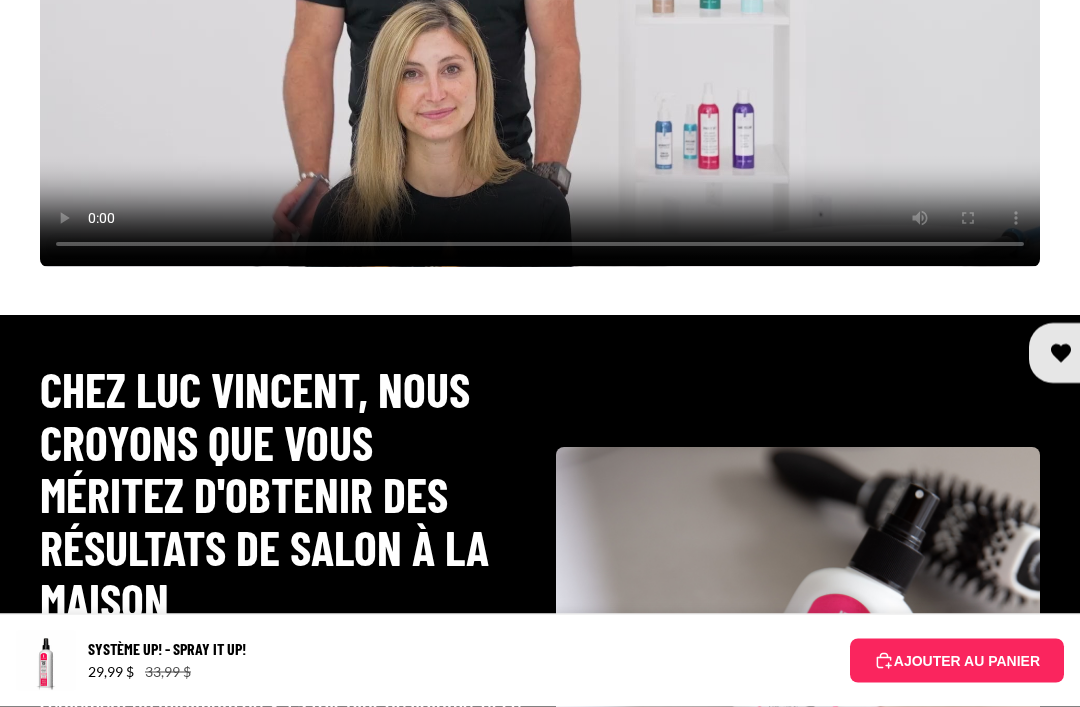 scroll, scrollTop: 3136, scrollLeft: 0, axis: vertical 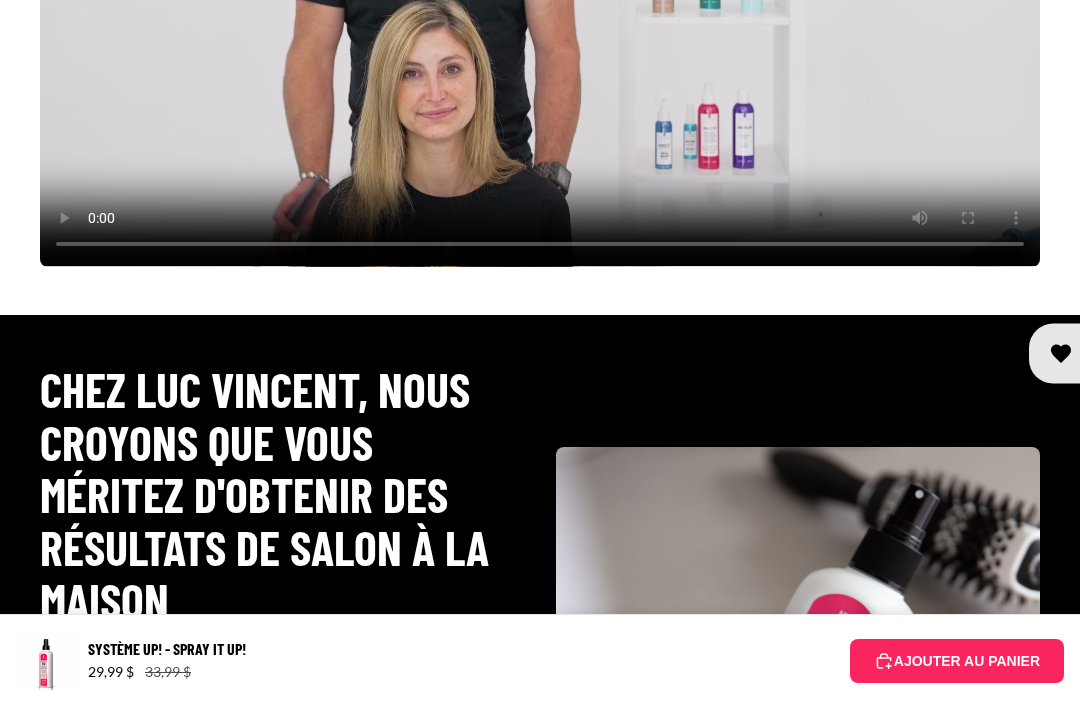 click at bounding box center [540, -16] 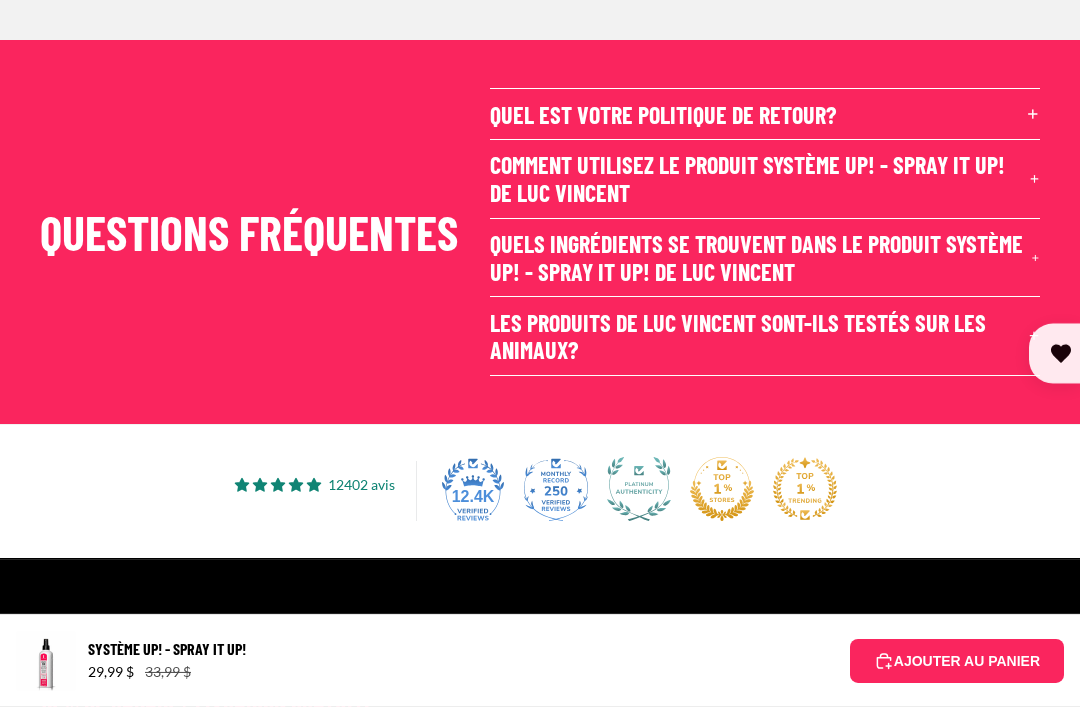 scroll, scrollTop: 6412, scrollLeft: 0, axis: vertical 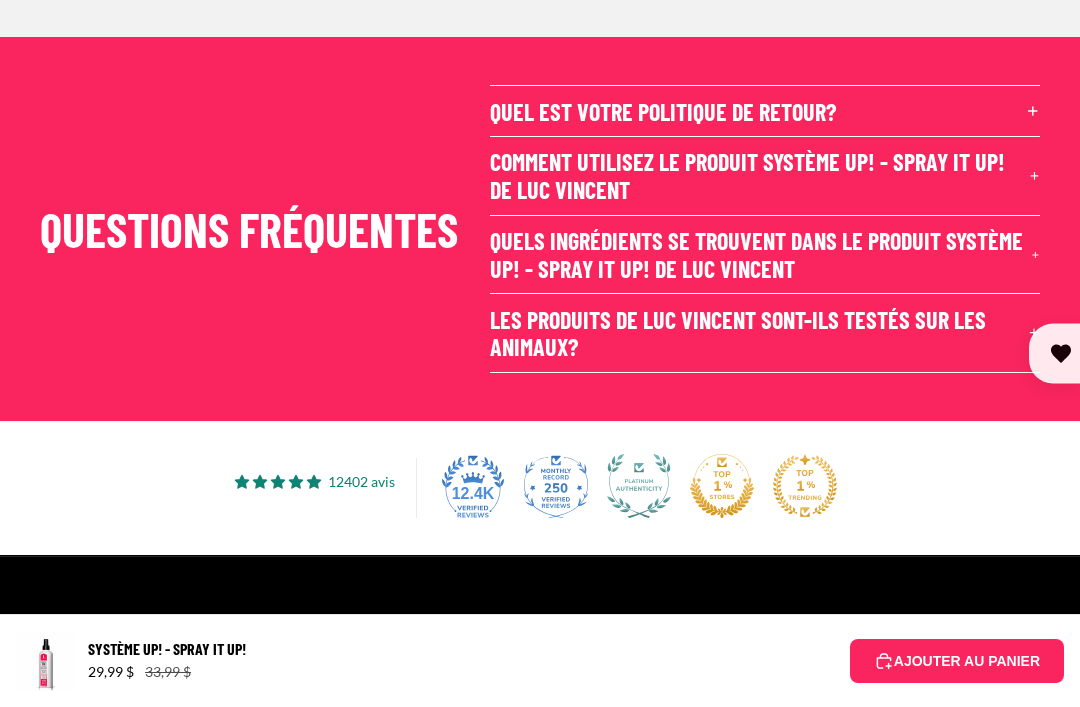 click on "3" at bounding box center [549, -17] 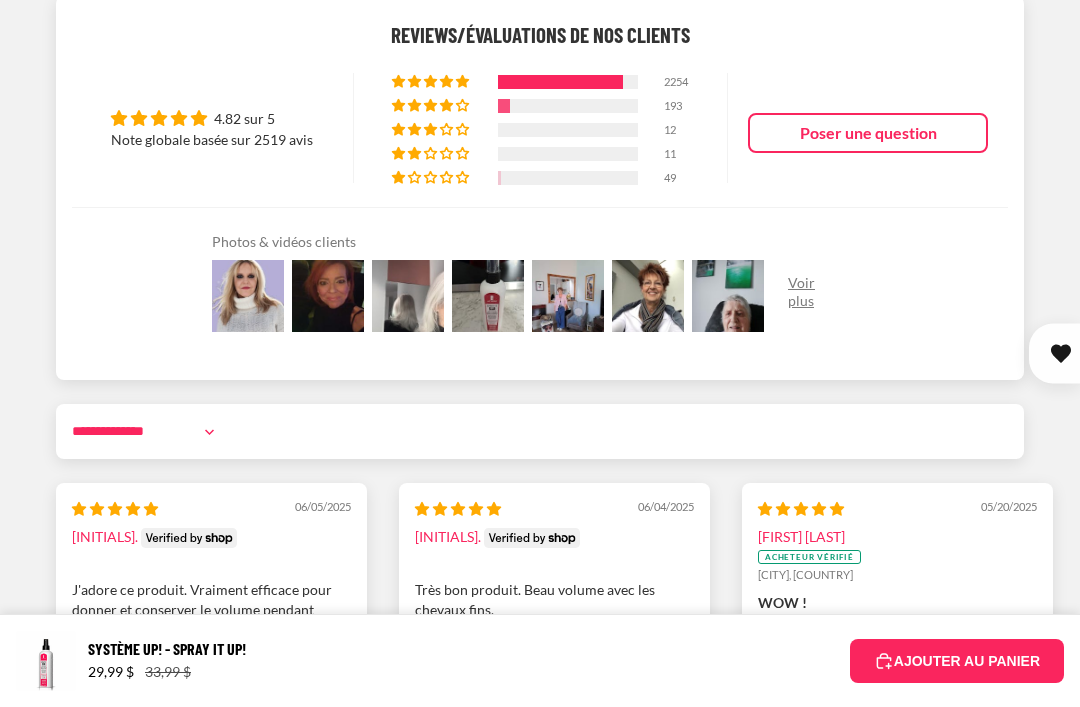 scroll, scrollTop: 5333, scrollLeft: 0, axis: vertical 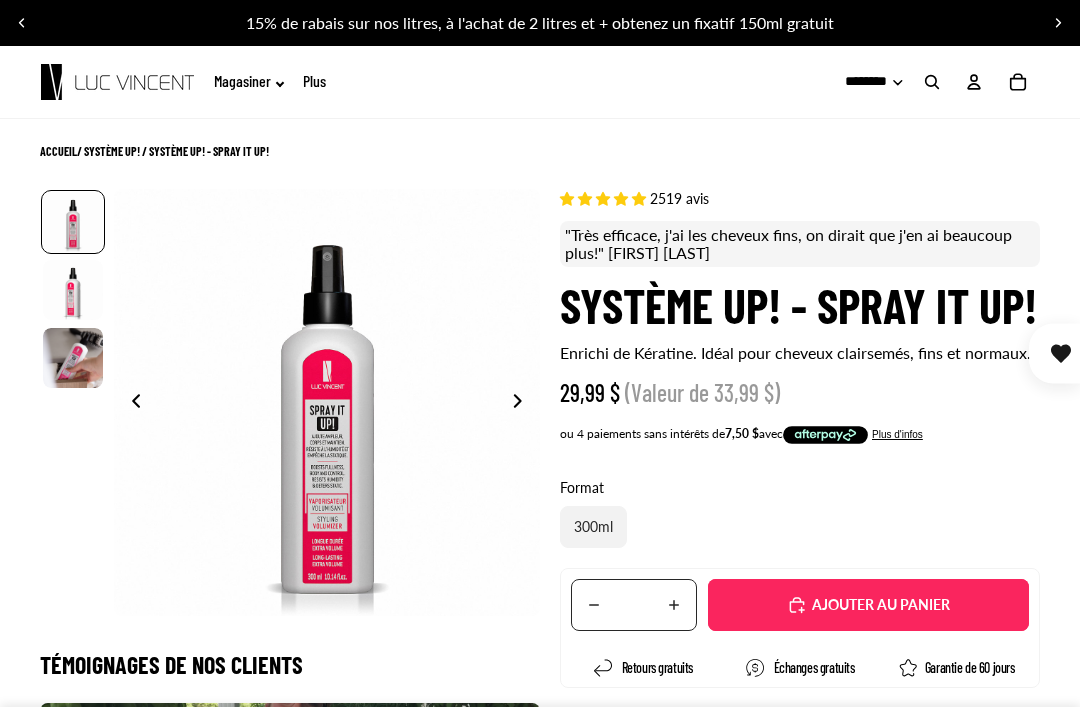 select on "**********" 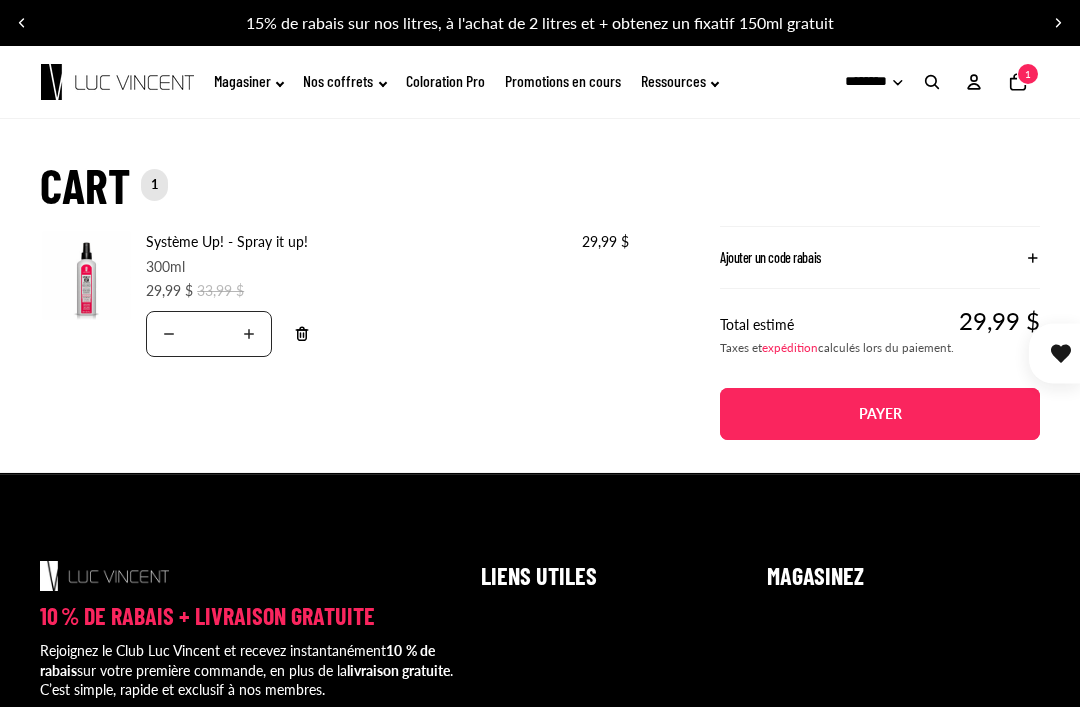 scroll, scrollTop: 0, scrollLeft: 0, axis: both 